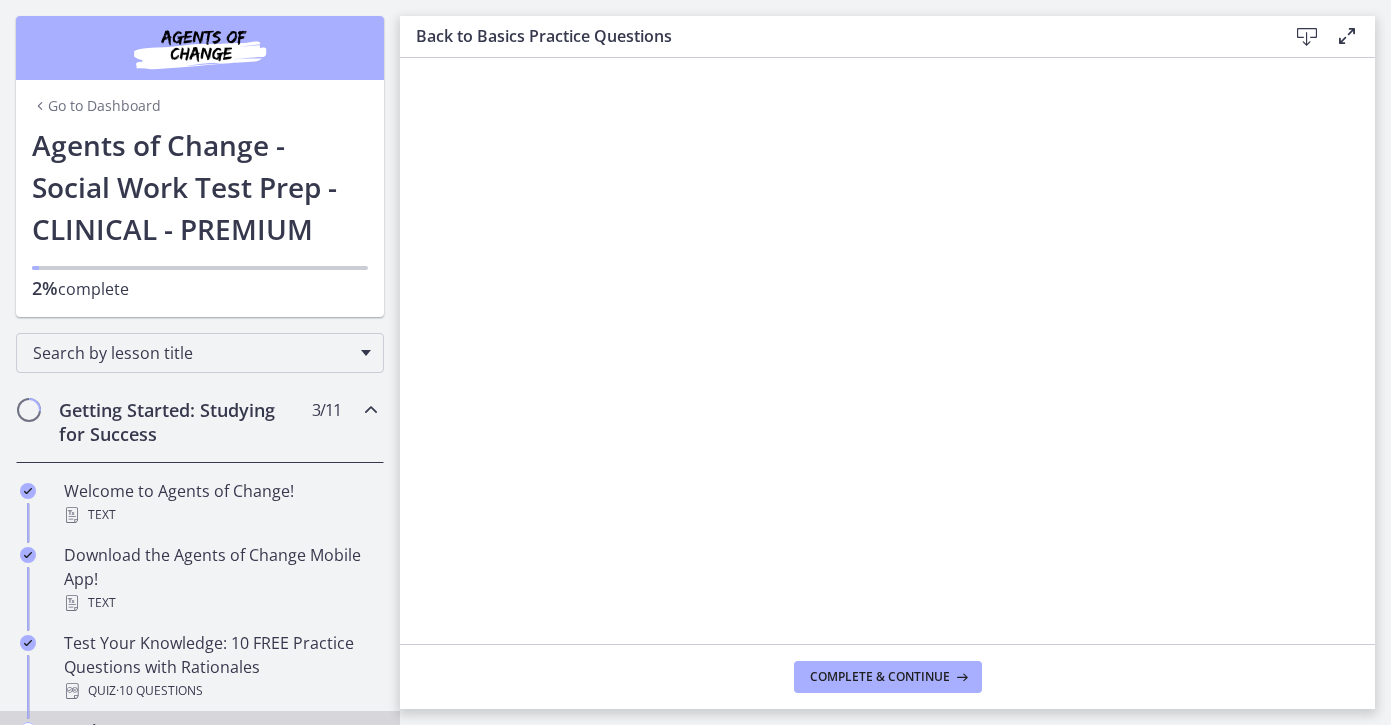 scroll, scrollTop: 0, scrollLeft: 0, axis: both 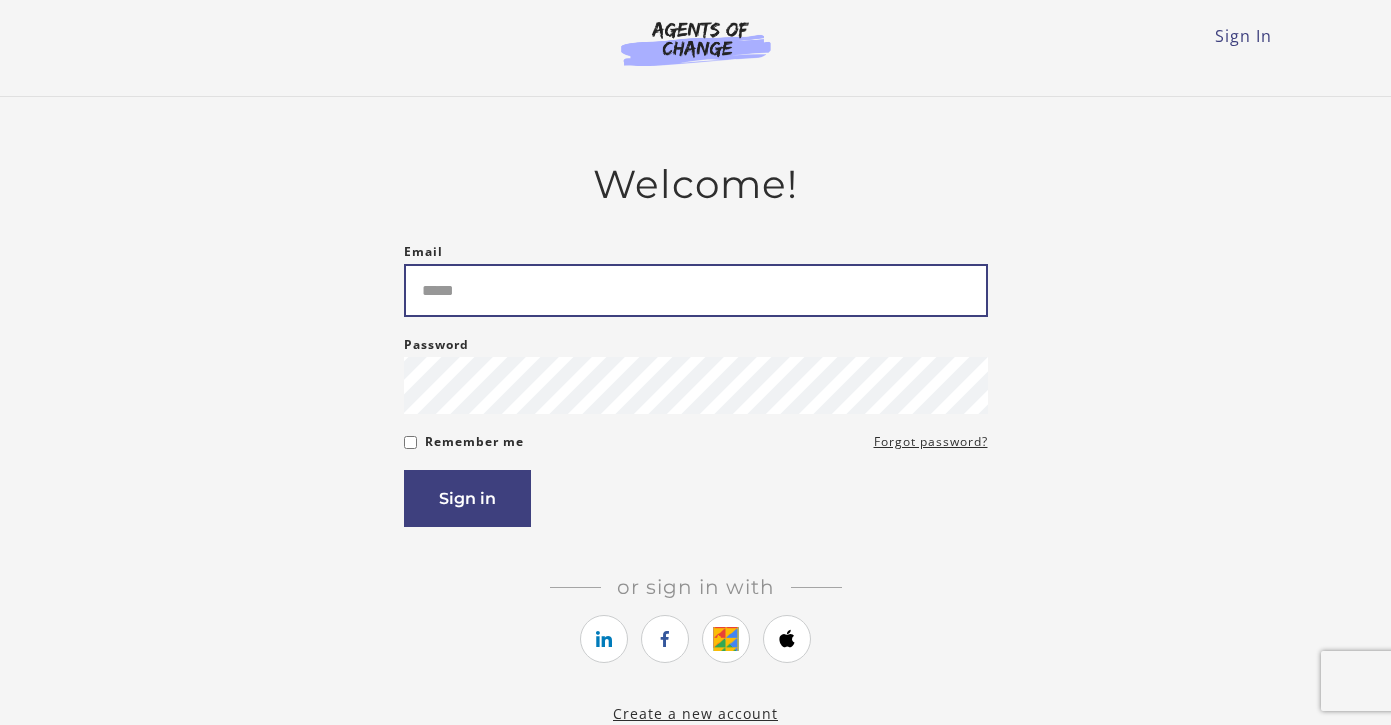 click on "Email" at bounding box center [696, 290] 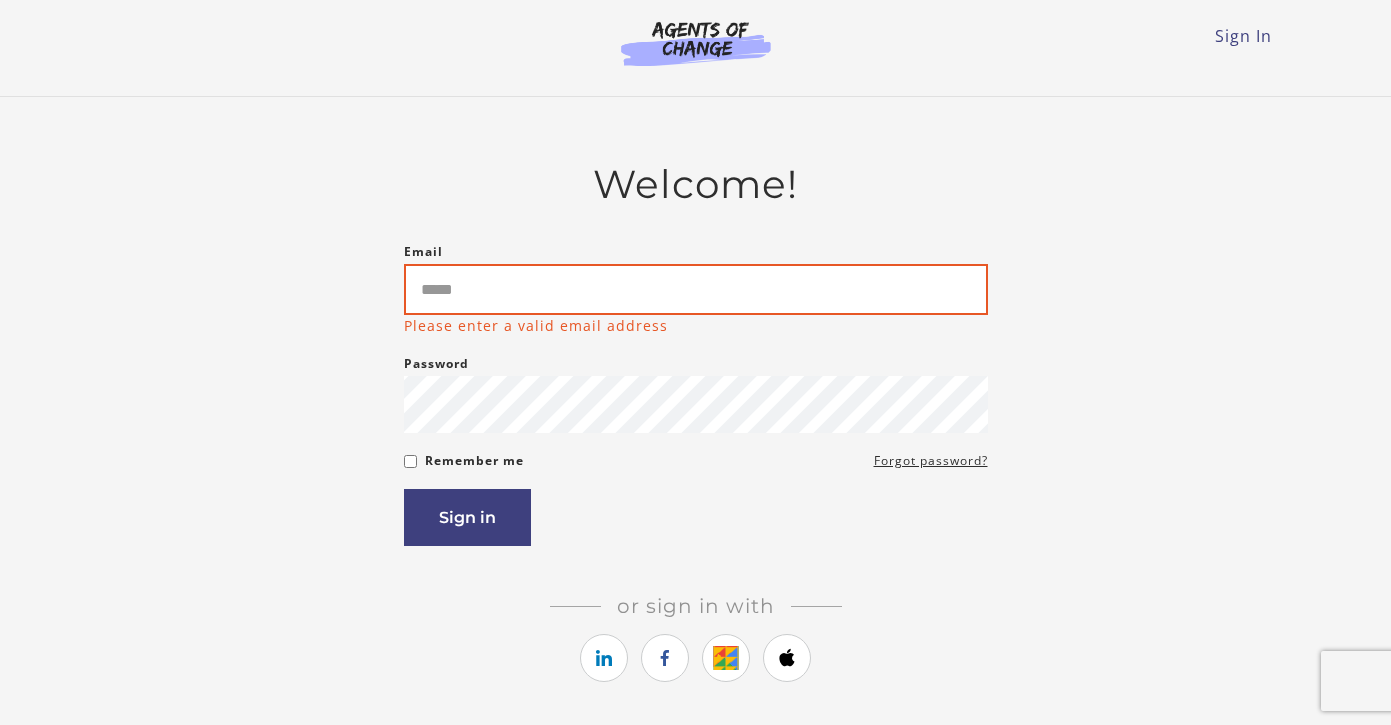 type on "**********" 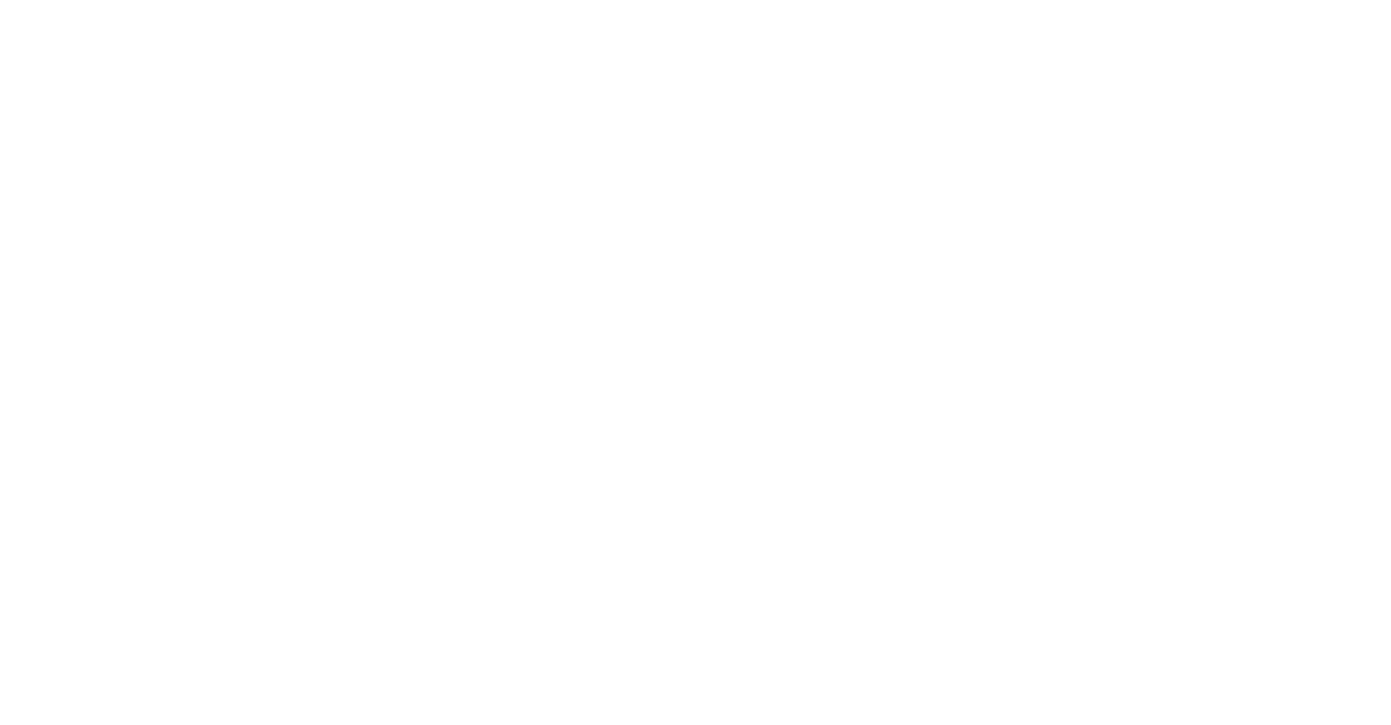 scroll, scrollTop: 0, scrollLeft: 0, axis: both 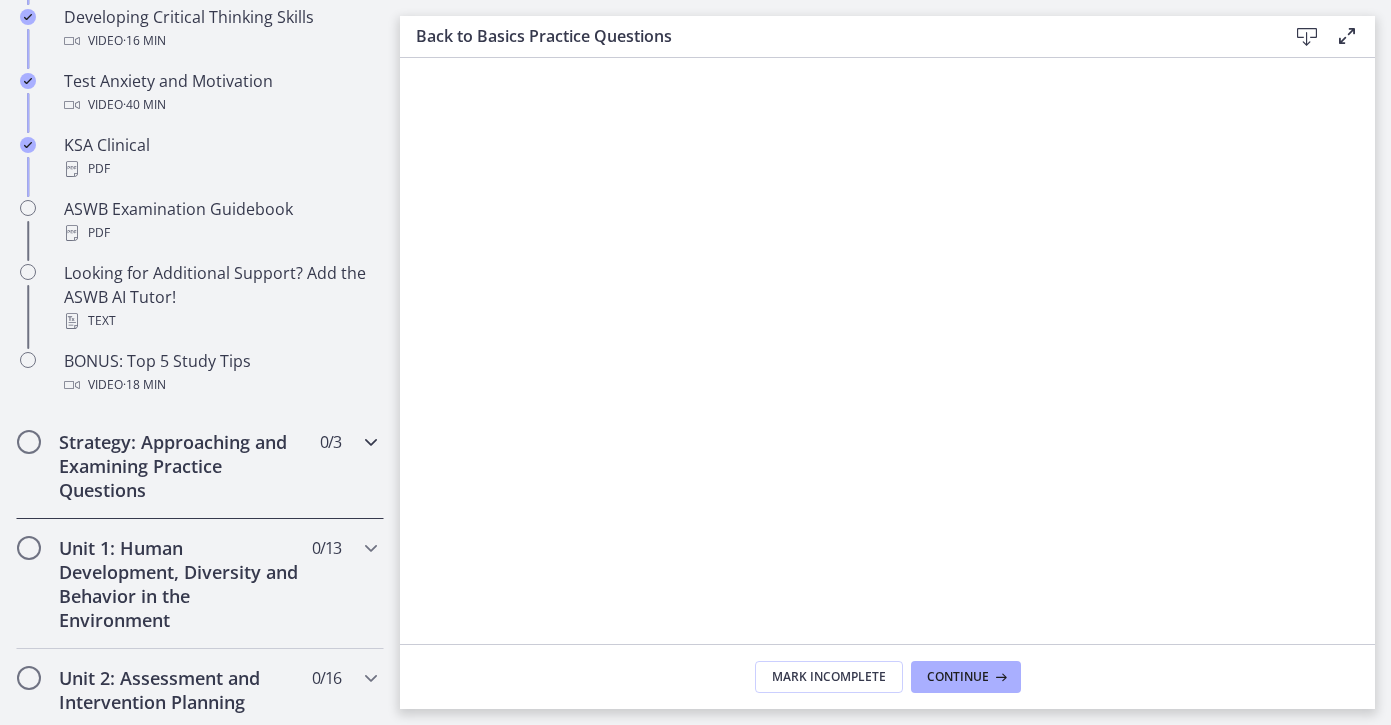click on "Strategy: Approaching and Examining Practice Questions" at bounding box center (181, 466) 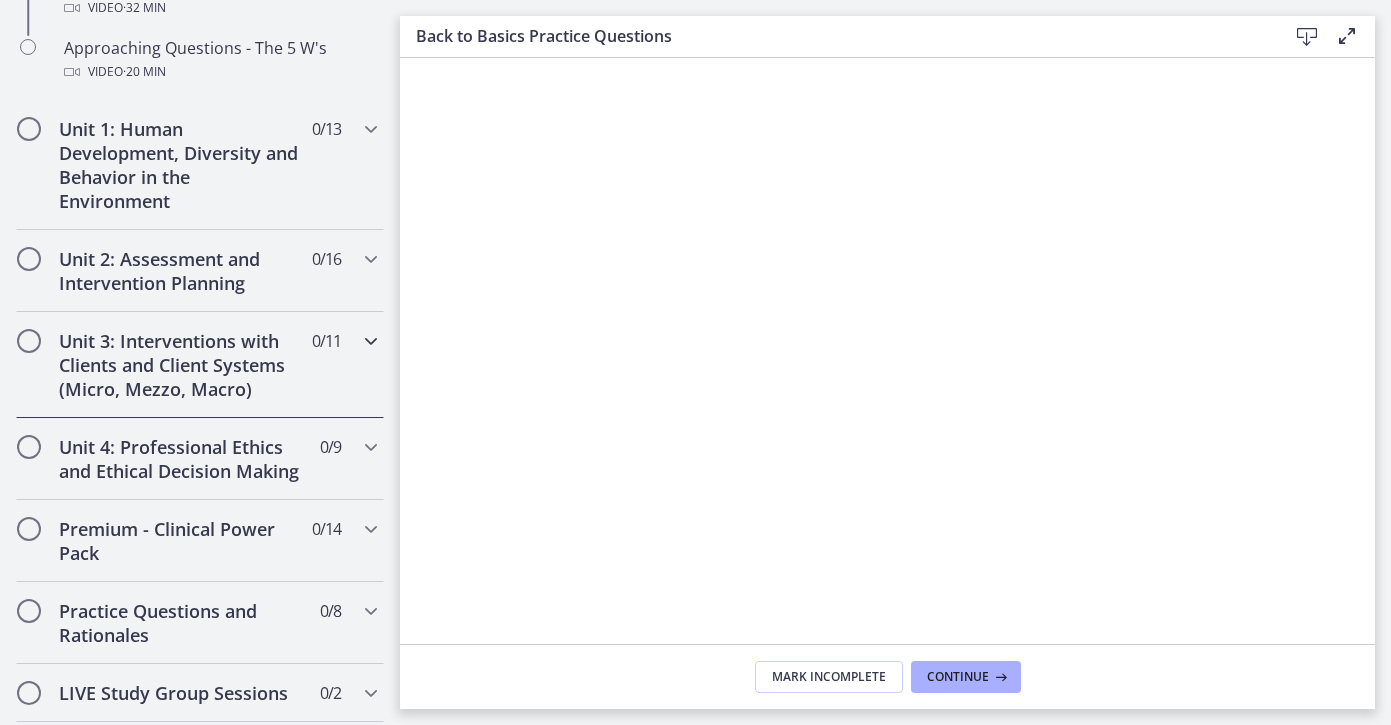 scroll, scrollTop: 698, scrollLeft: 0, axis: vertical 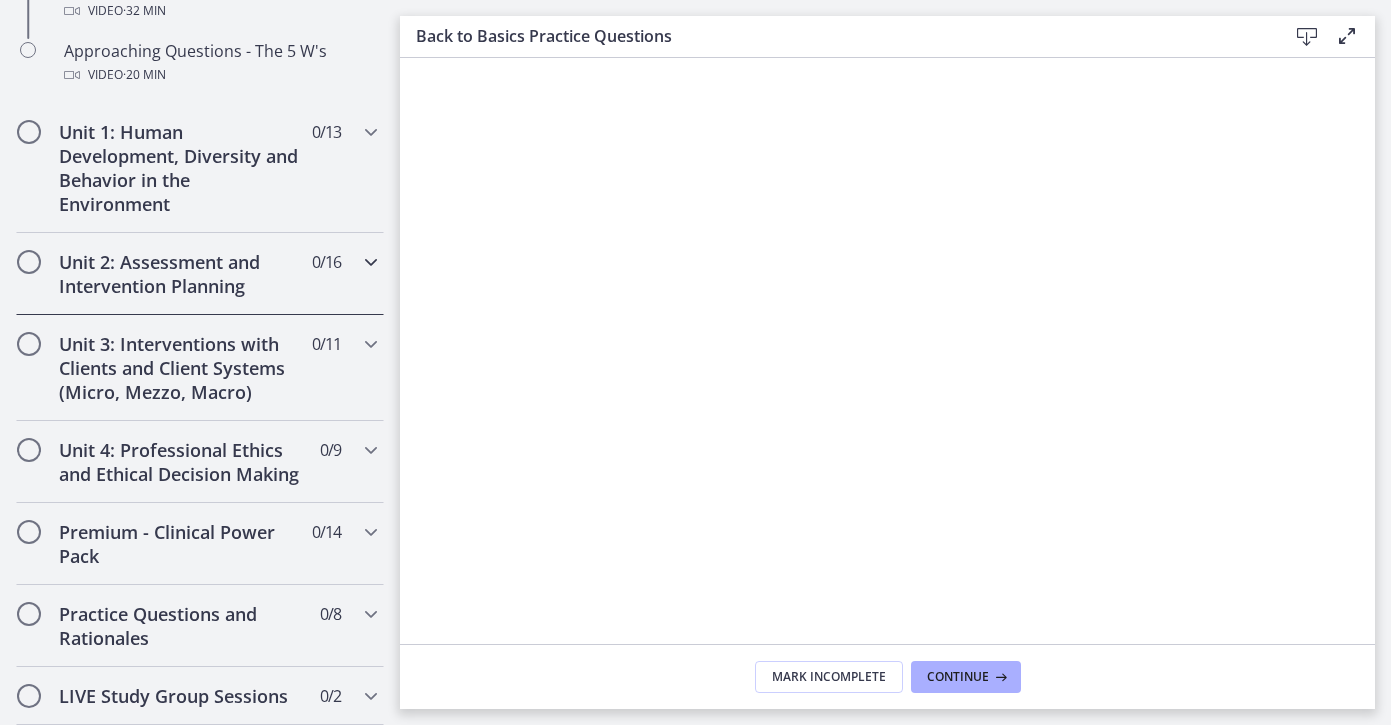 click on "Unit 2: Assessment and Intervention Planning" at bounding box center (181, 274) 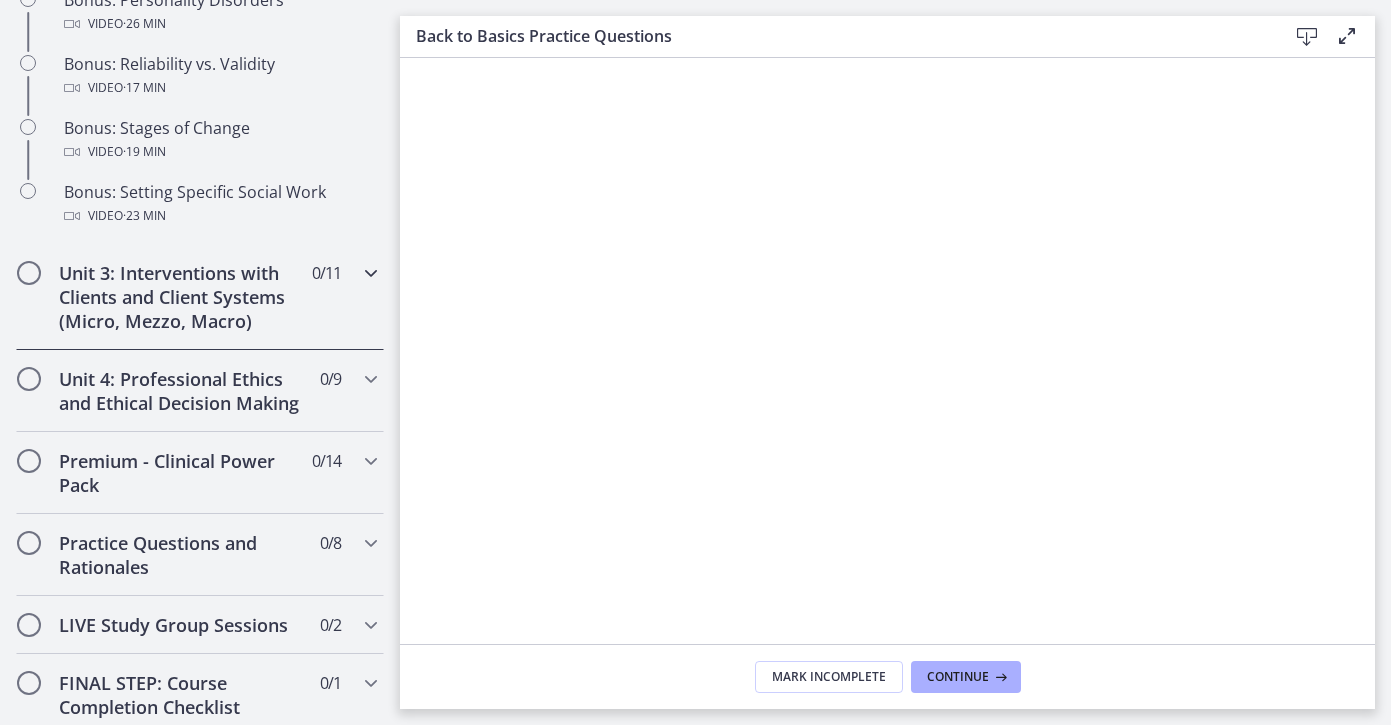 click on "Unit 3: Interventions with Clients and Client Systems (Micro, Mezzo, Macro)" at bounding box center [181, 297] 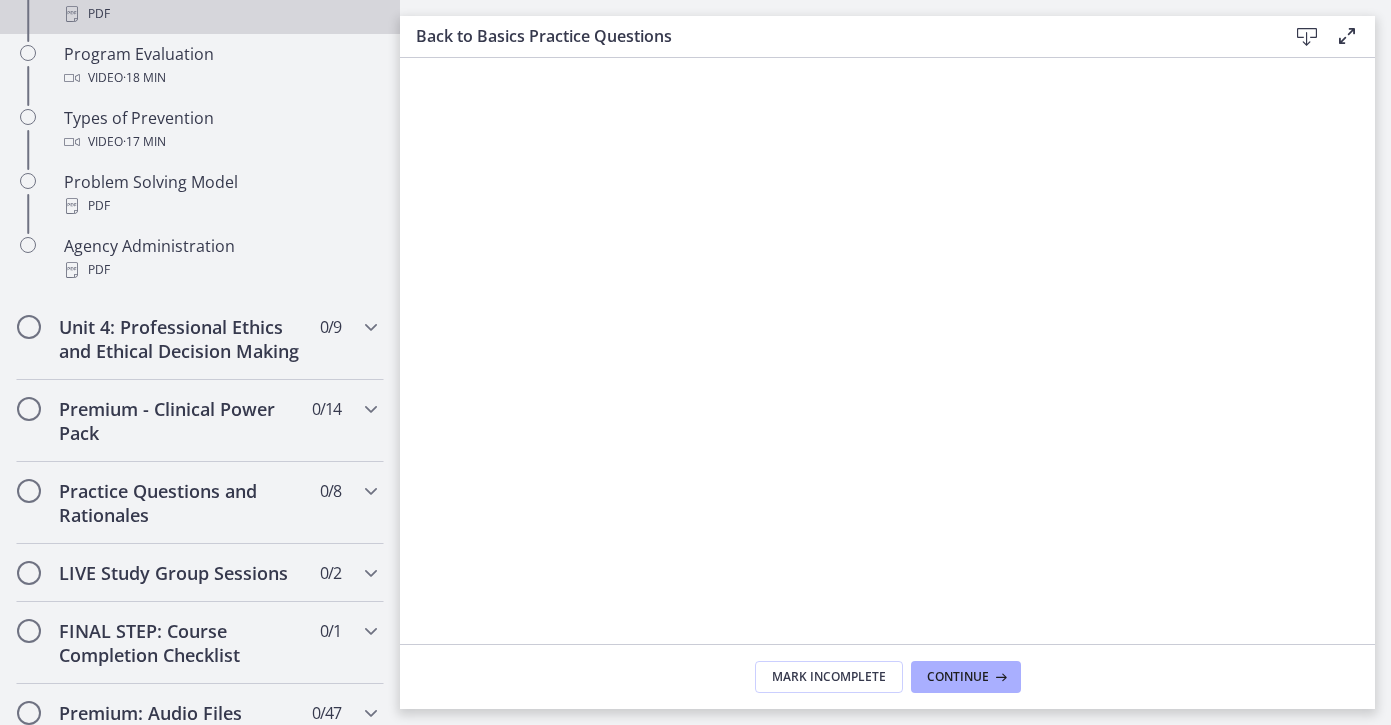 scroll, scrollTop: 1366, scrollLeft: 0, axis: vertical 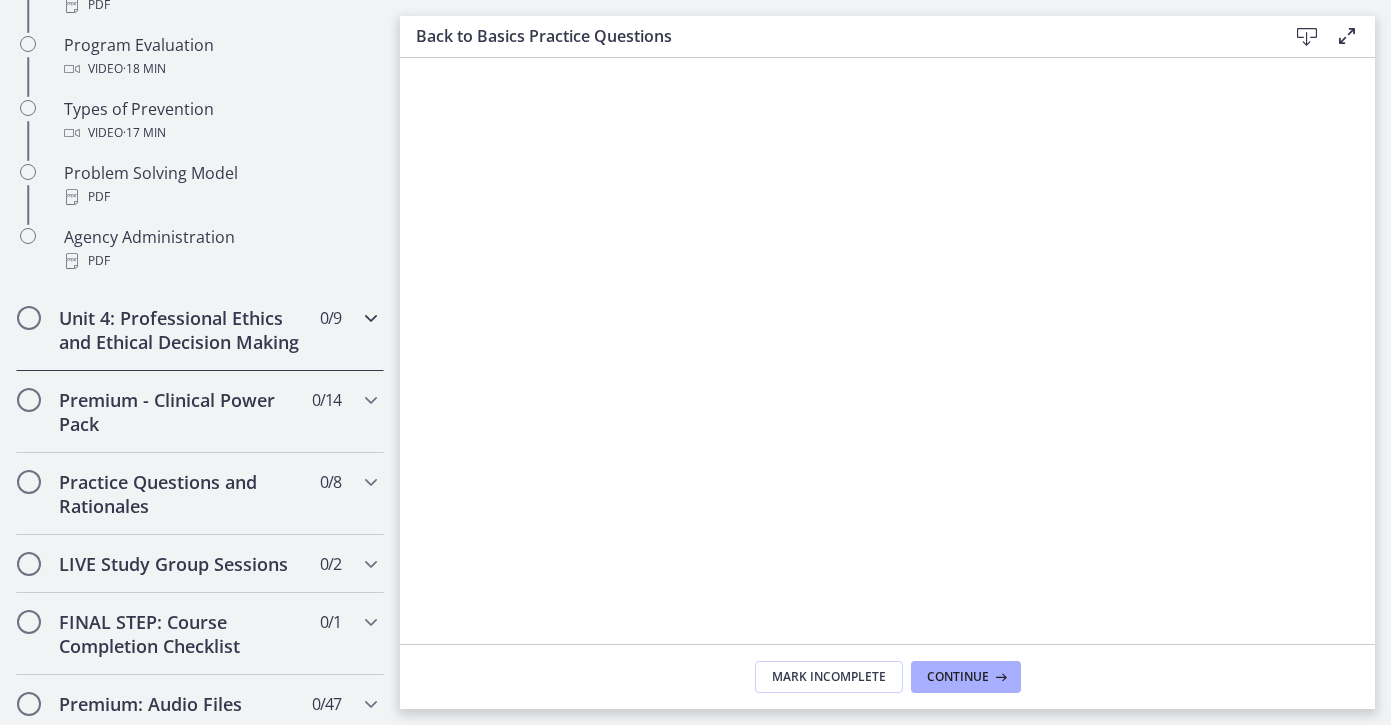 click on "Unit 4: Professional Ethics and Ethical Decision Making" at bounding box center (181, 330) 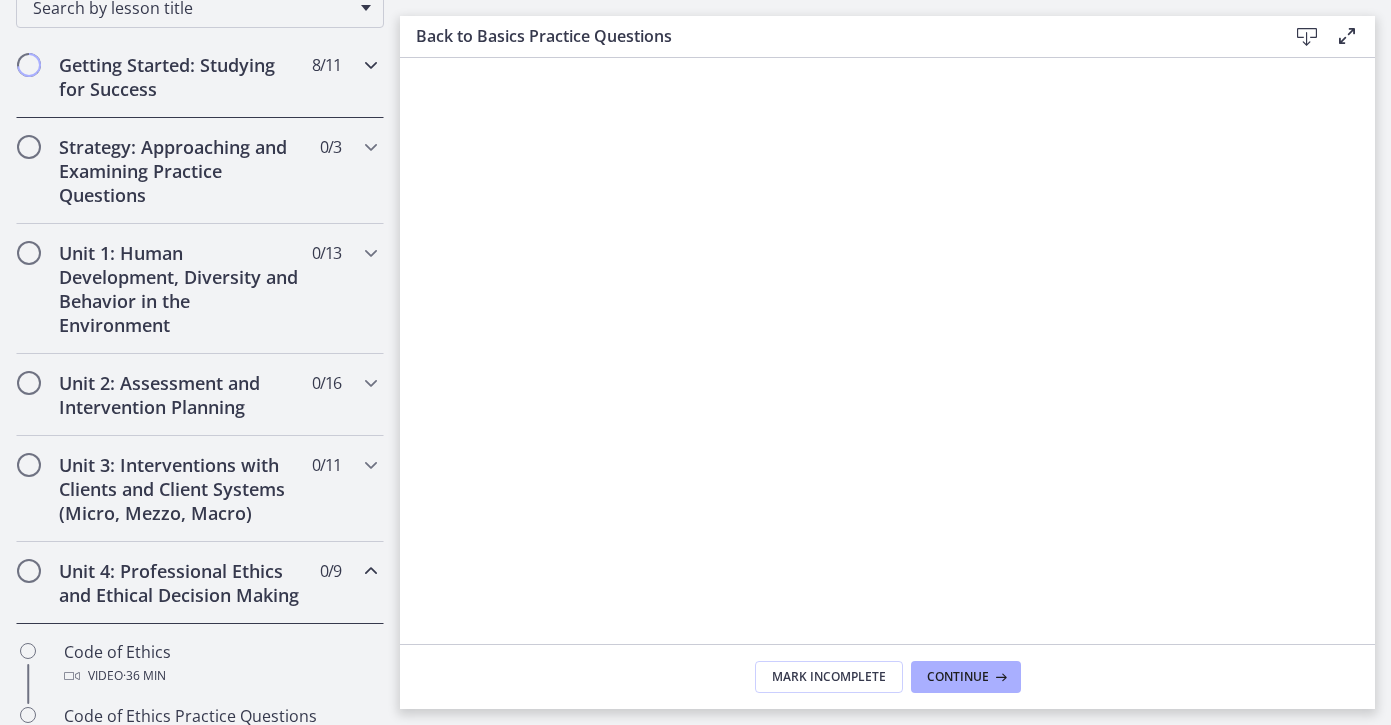 scroll, scrollTop: 375, scrollLeft: 0, axis: vertical 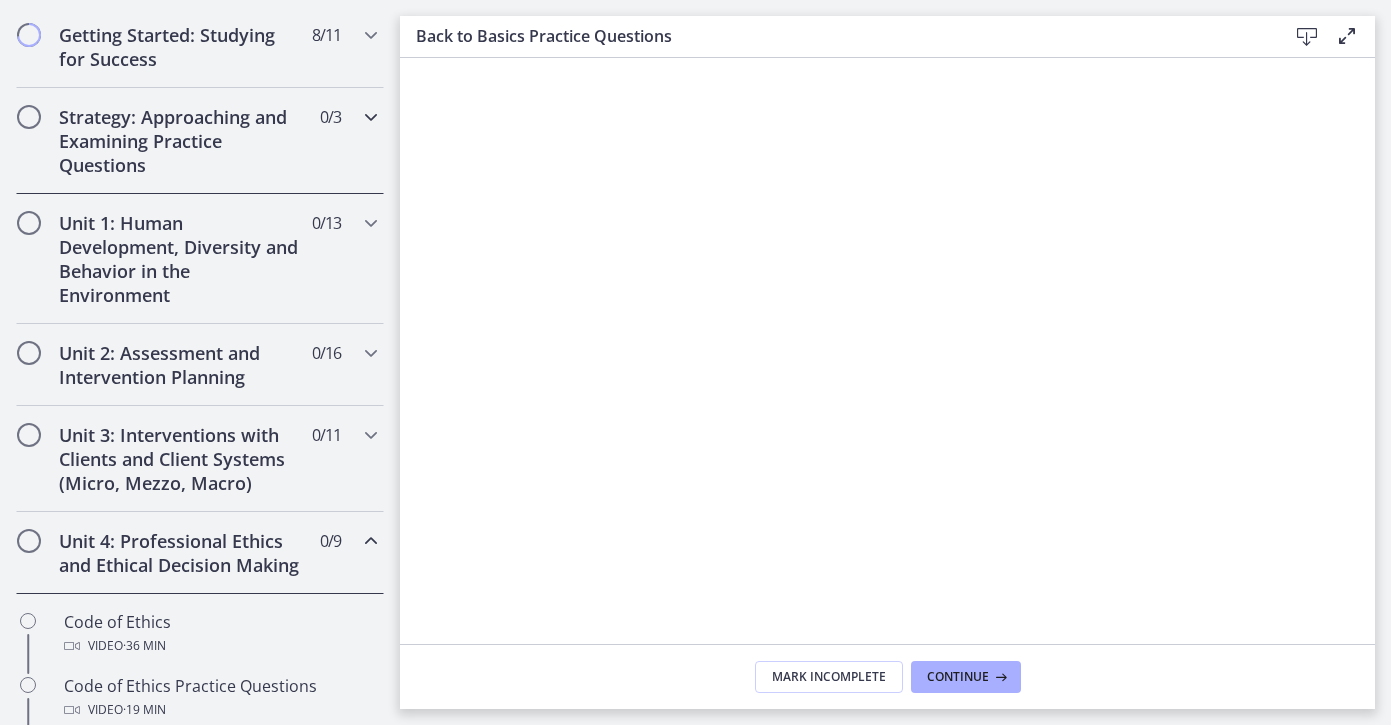 click on "0  /  3
Completed" at bounding box center (330, 117) 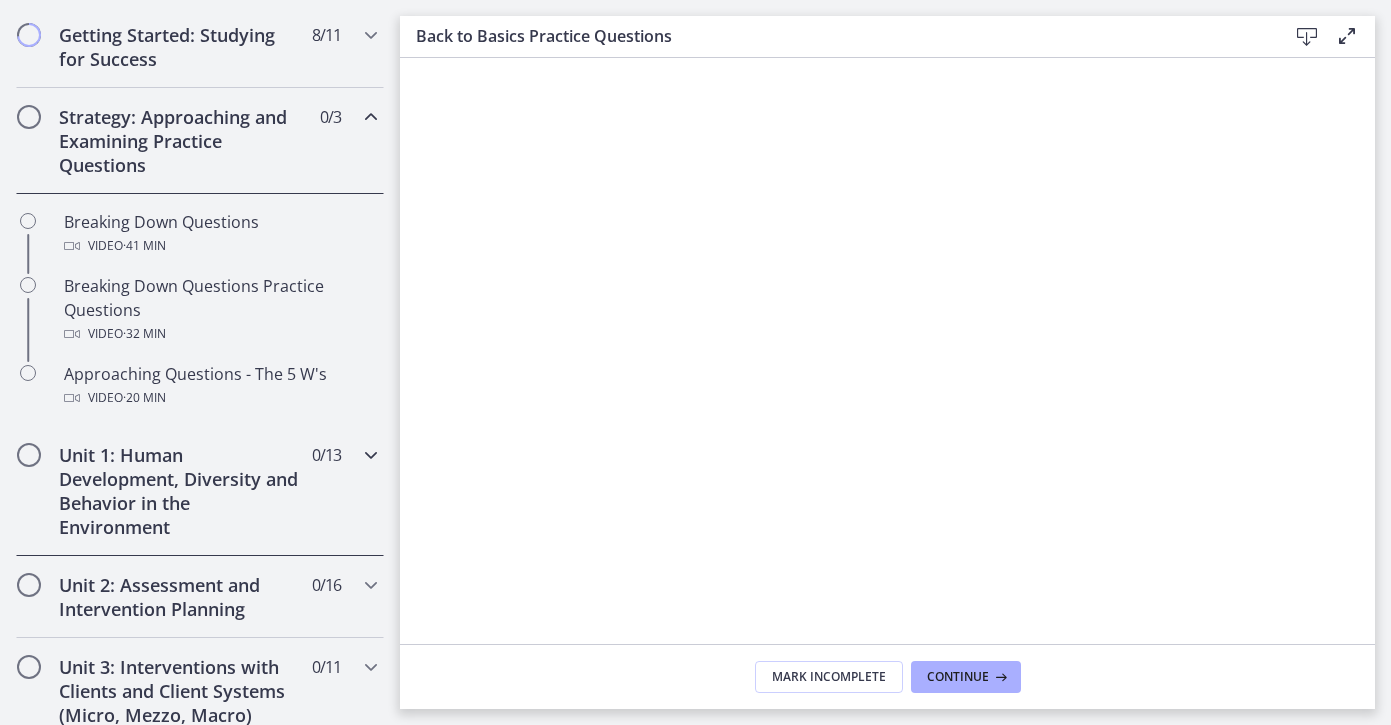 click on "Unit 1: Human Development, Diversity and Behavior in the Environment" at bounding box center (181, 491) 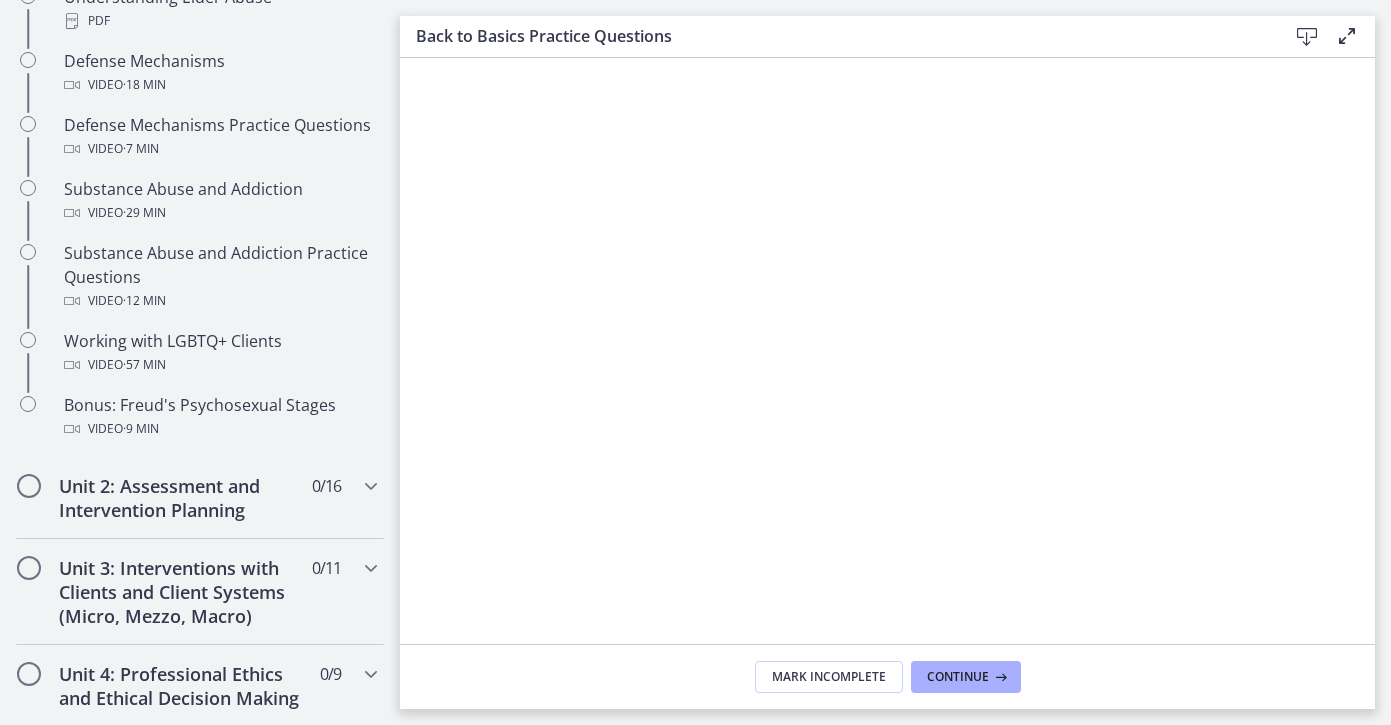 scroll, scrollTop: 1189, scrollLeft: 0, axis: vertical 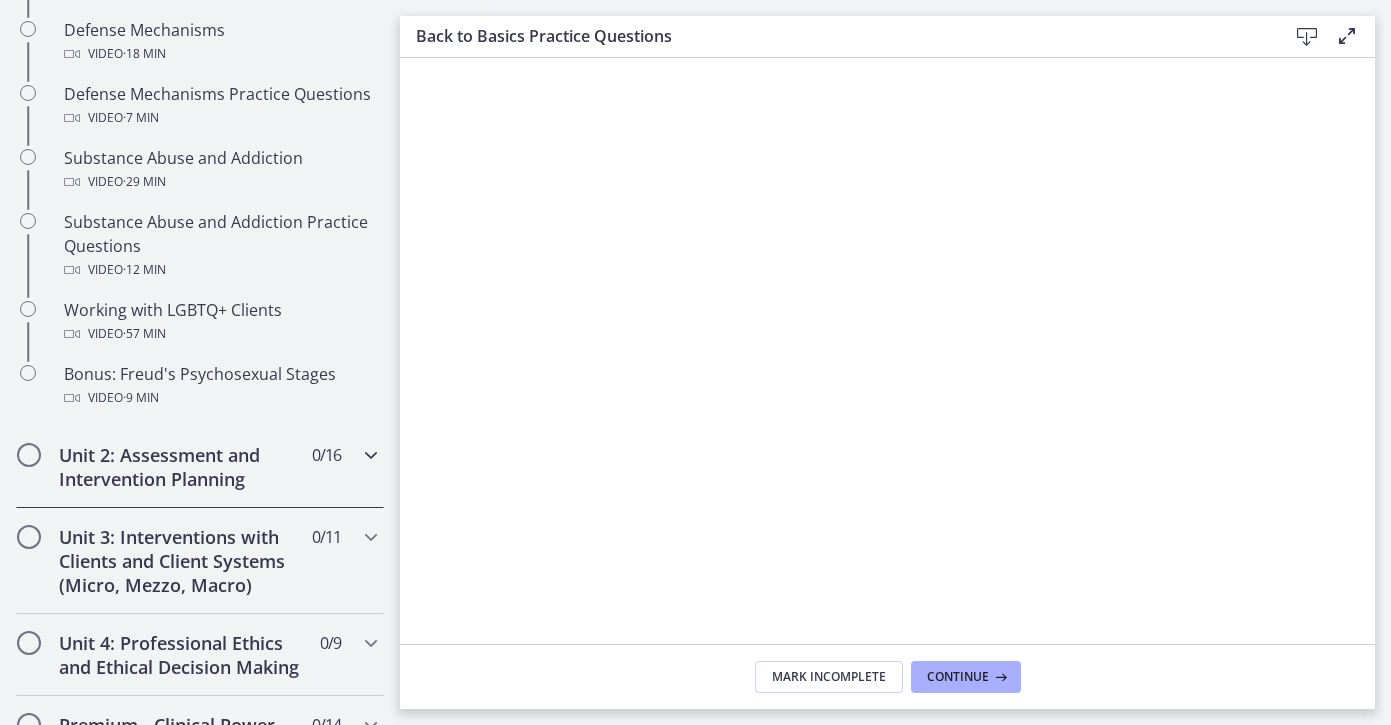 click on "Unit 2: Assessment and Intervention Planning" at bounding box center (181, 467) 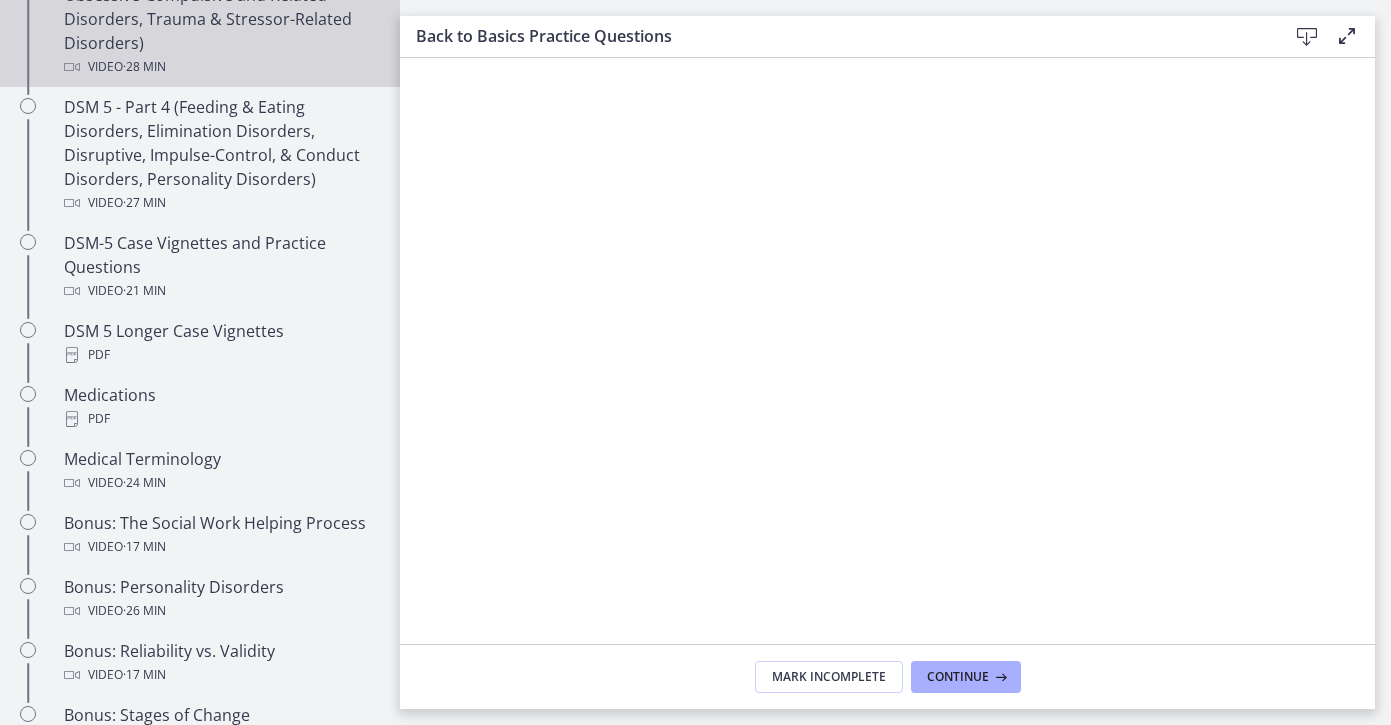 scroll, scrollTop: 1239, scrollLeft: 0, axis: vertical 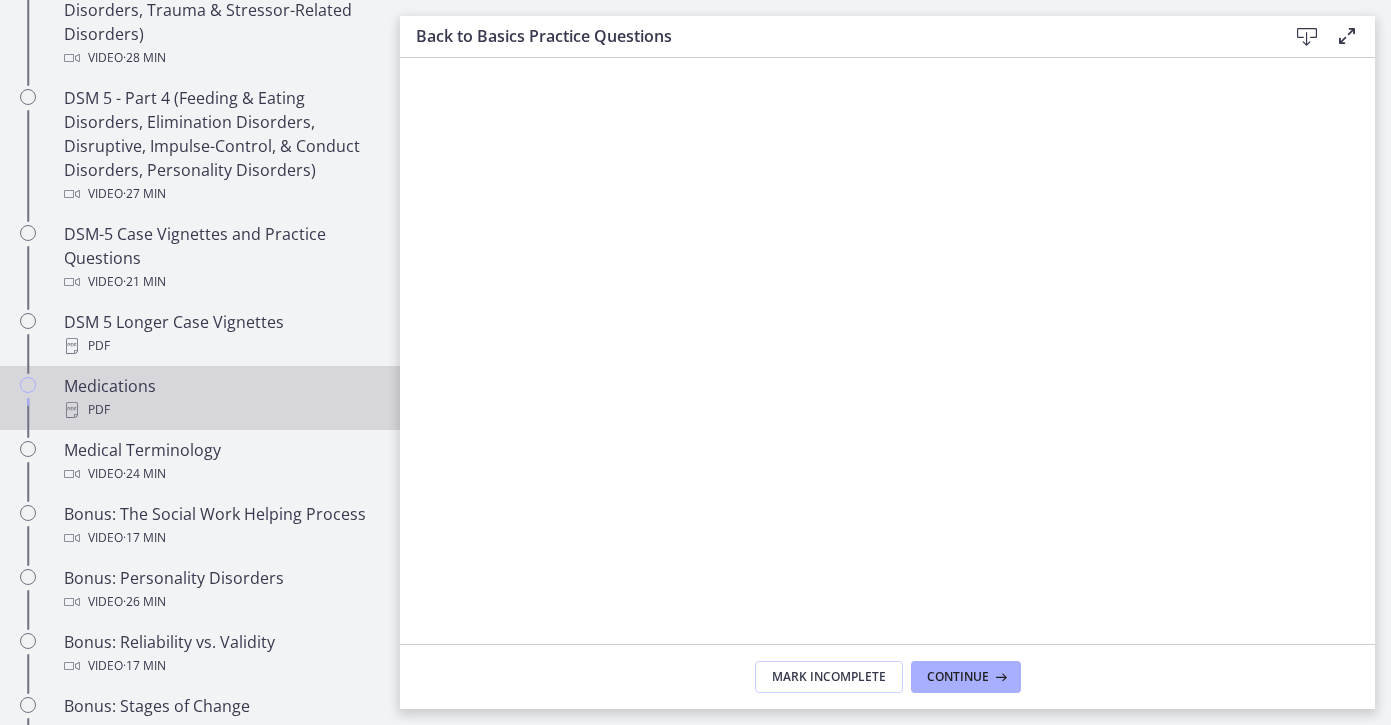 click on "Medications
PDF" at bounding box center [220, 398] 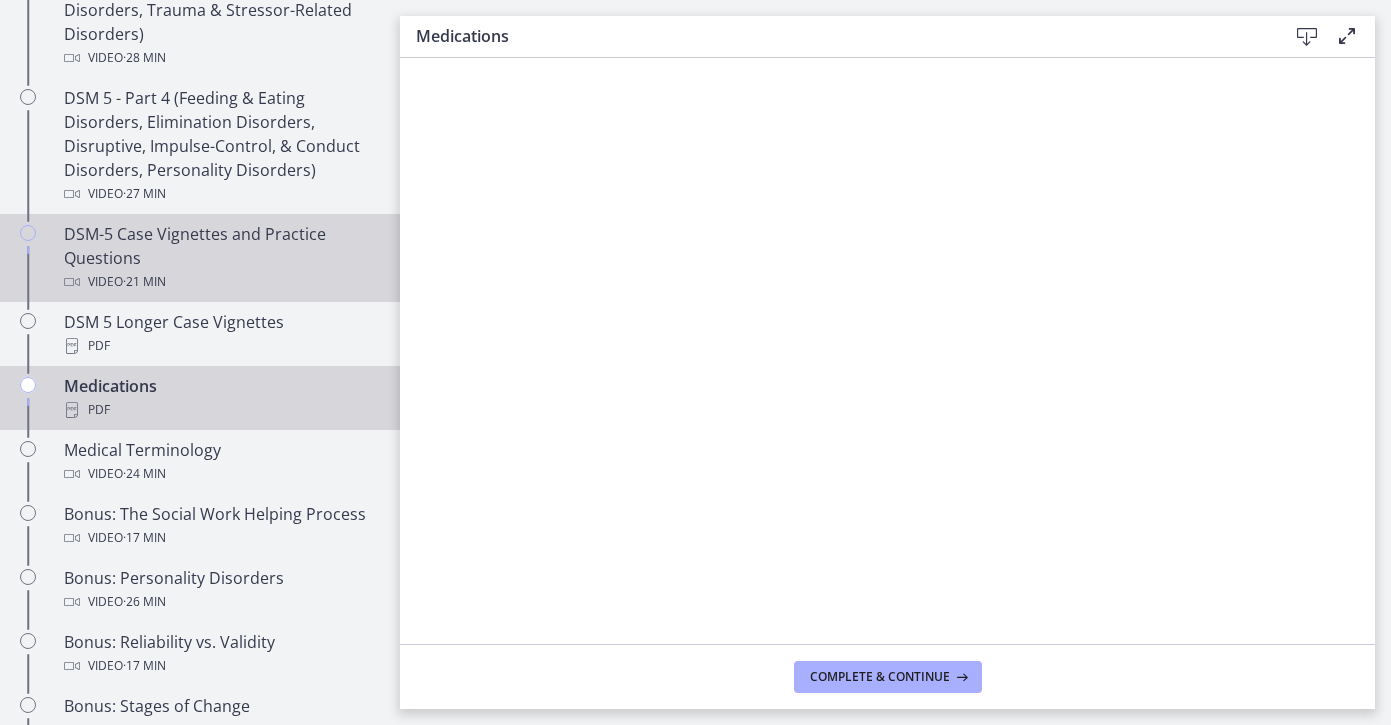 scroll, scrollTop: 0, scrollLeft: 0, axis: both 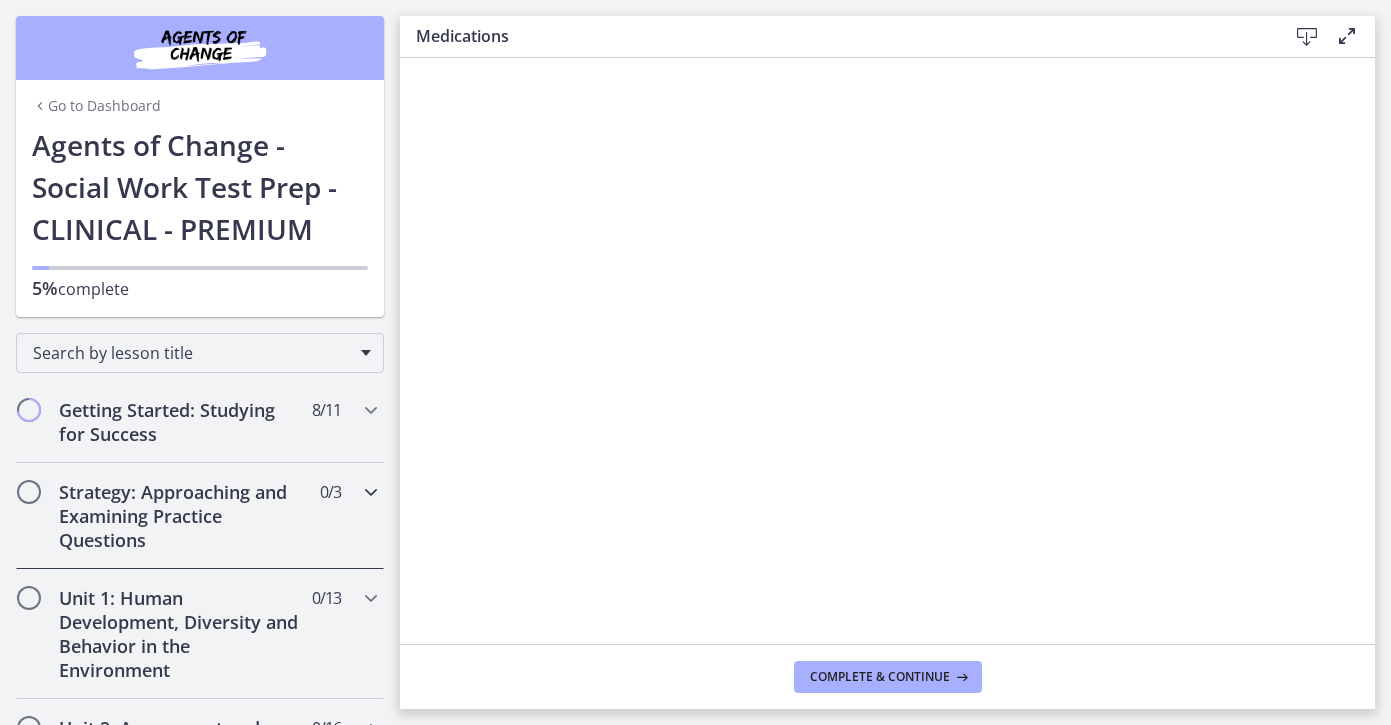click on "Strategy: Approaching and Examining Practice Questions" at bounding box center [181, 516] 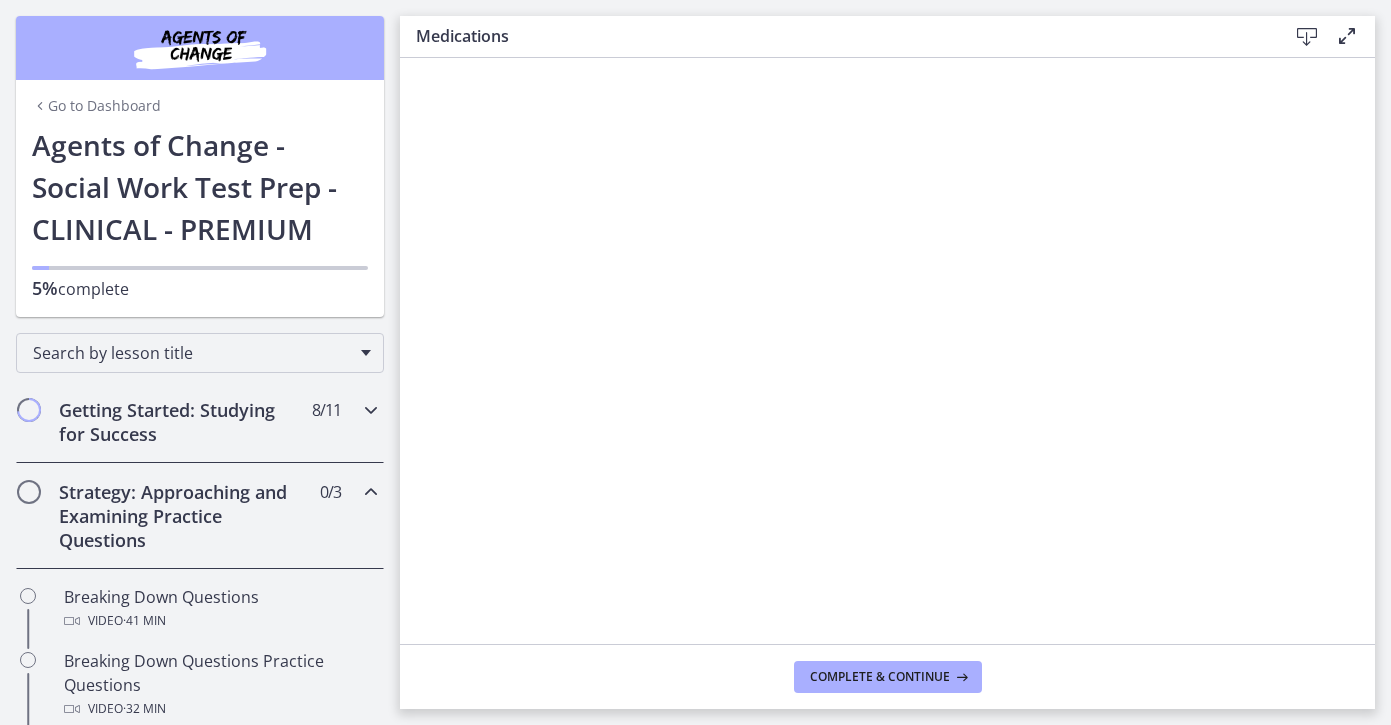 click on "Getting Started: Studying for Success" at bounding box center [181, 422] 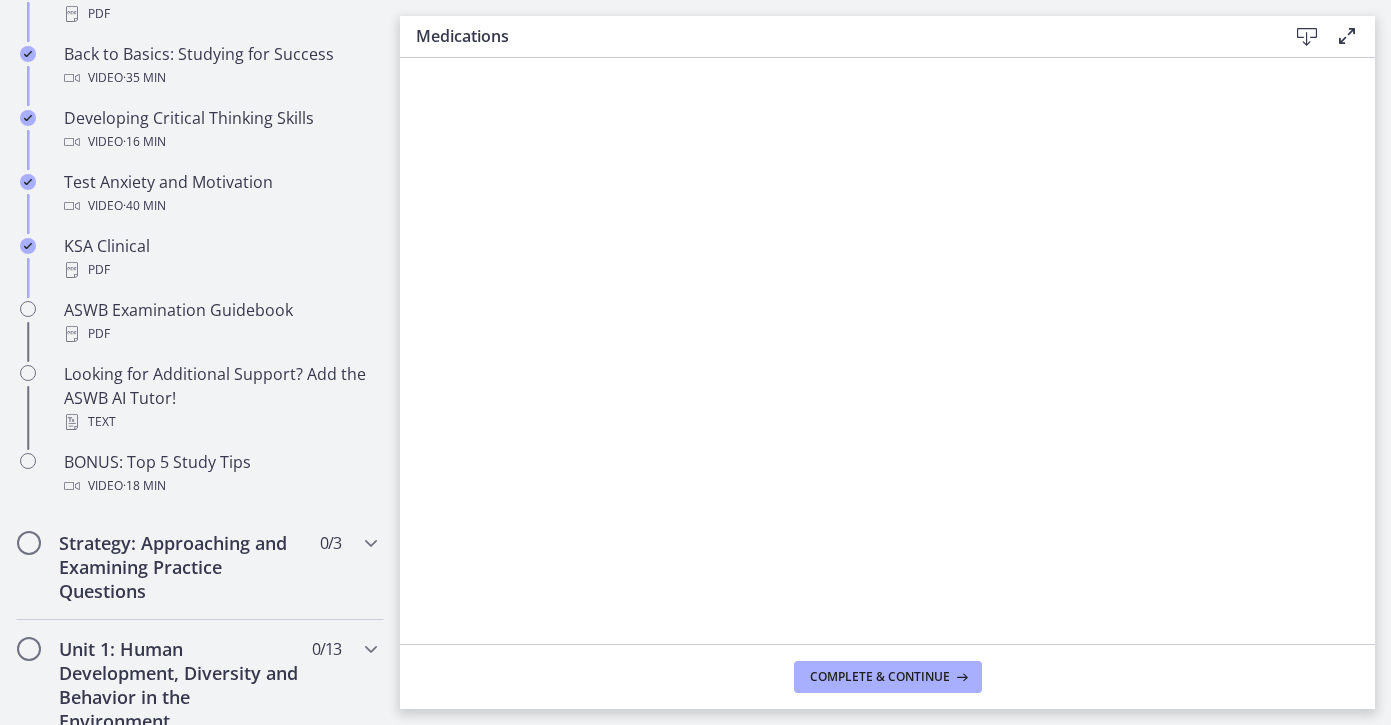 scroll, scrollTop: 787, scrollLeft: 0, axis: vertical 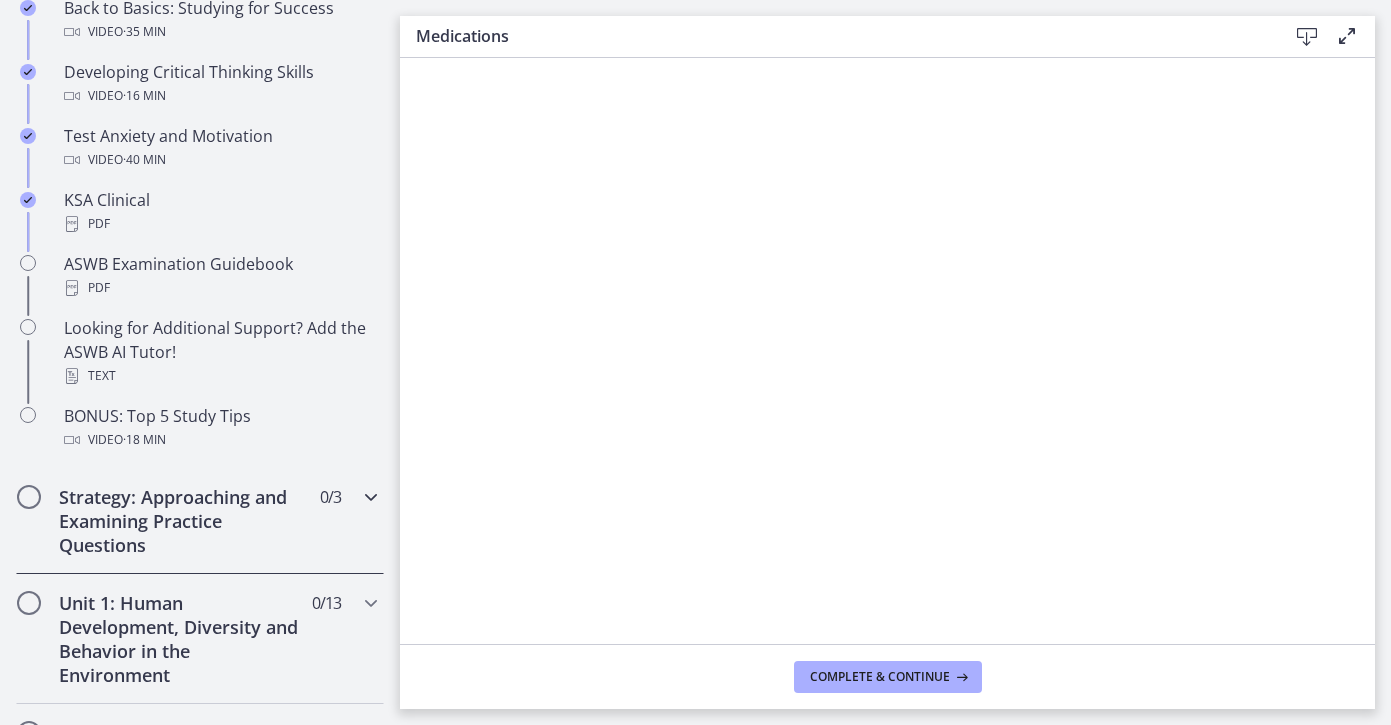 click on "Strategy: Approaching and Examining Practice Questions
0  /  3
Completed" at bounding box center [200, 521] 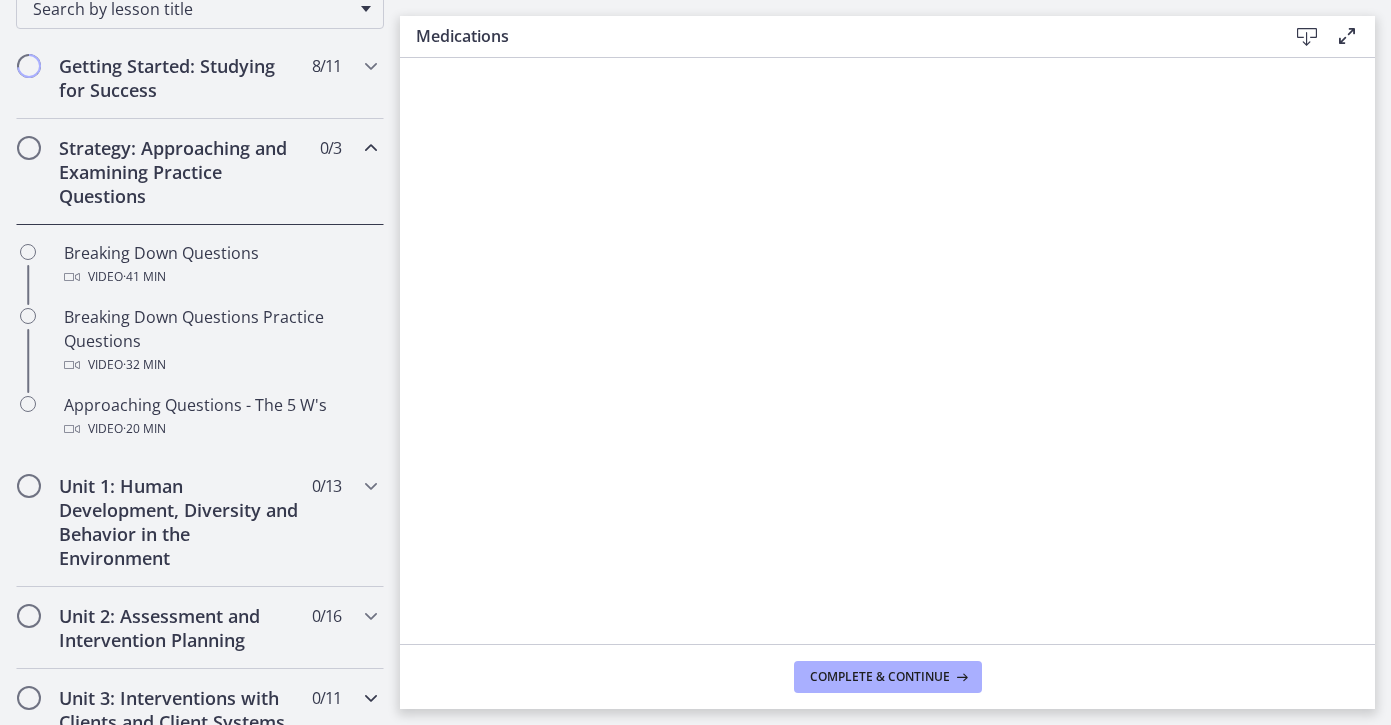 scroll, scrollTop: 332, scrollLeft: 0, axis: vertical 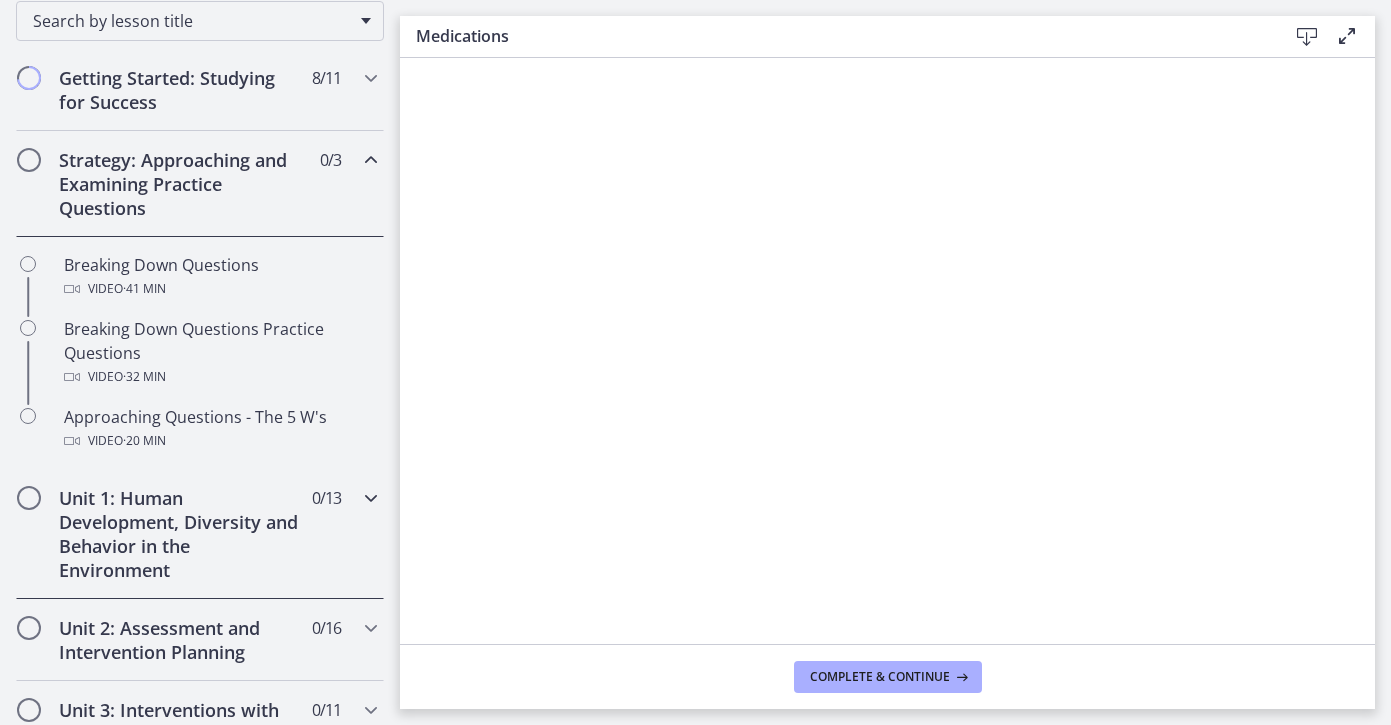 click on "Unit 1: Human Development, Diversity and Behavior in the Environment" at bounding box center (181, 534) 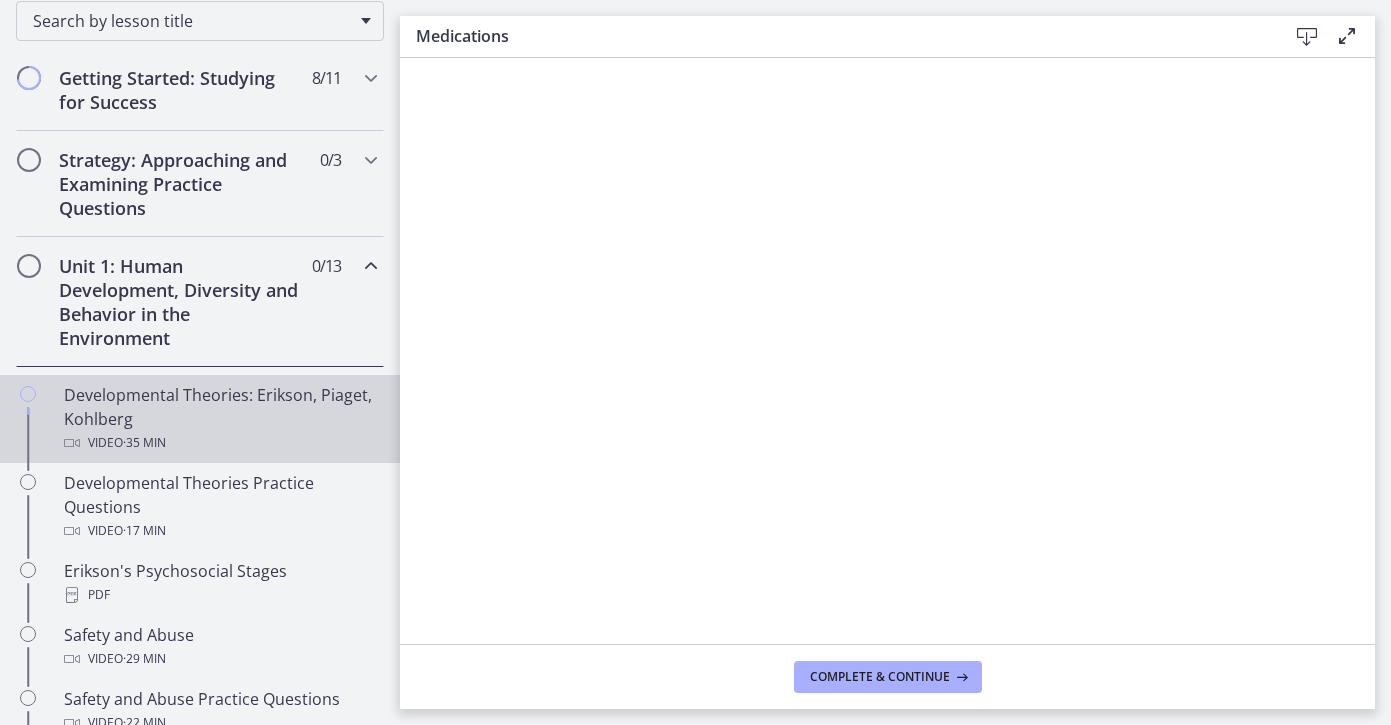 click on "Developmental Theories: Erikson, Piaget, Kohlberg
Video
·  35 min" at bounding box center (220, 419) 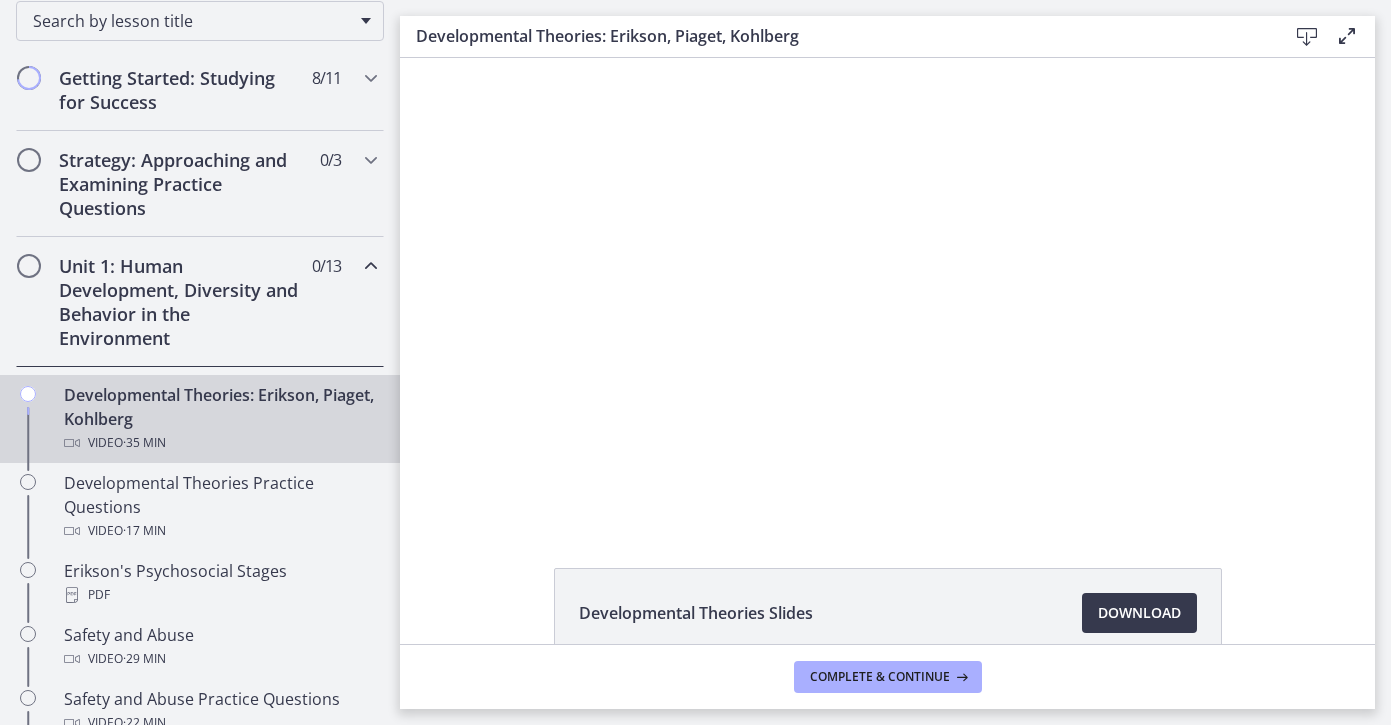 scroll, scrollTop: 0, scrollLeft: 0, axis: both 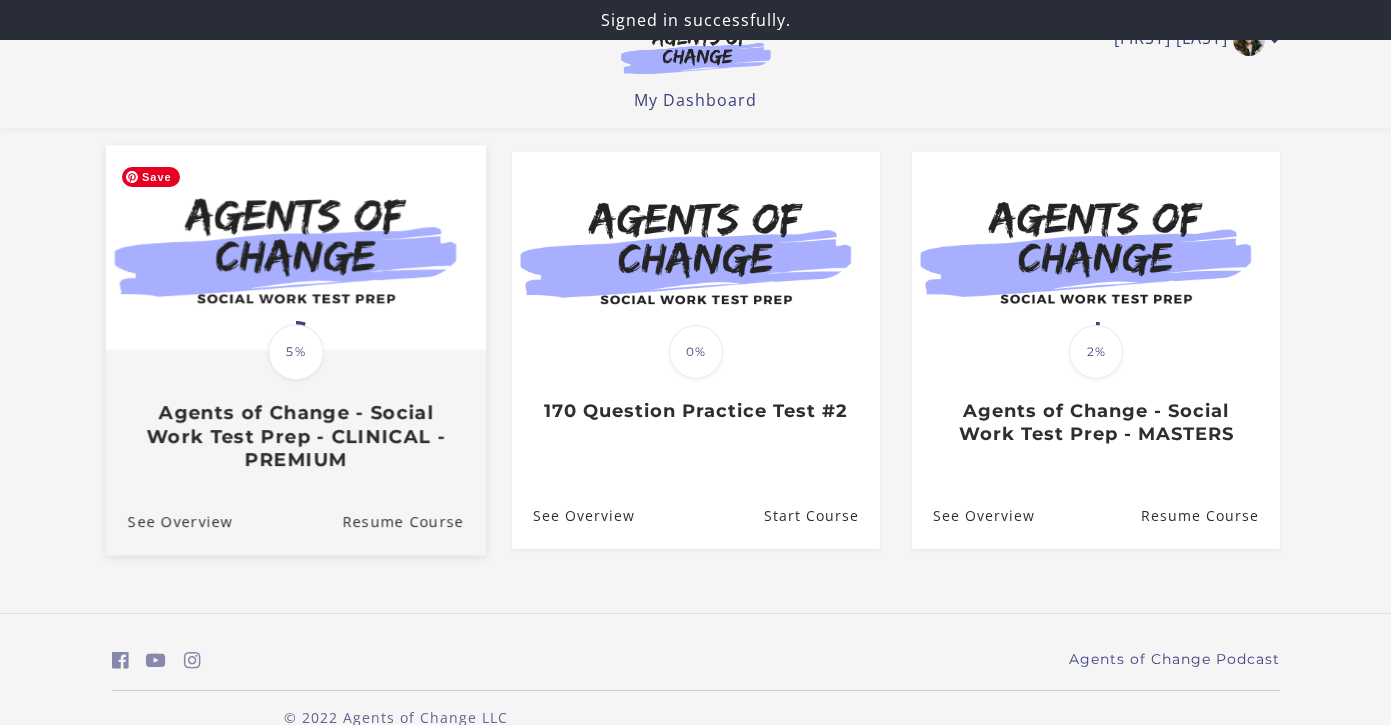 click at bounding box center (295, 248) 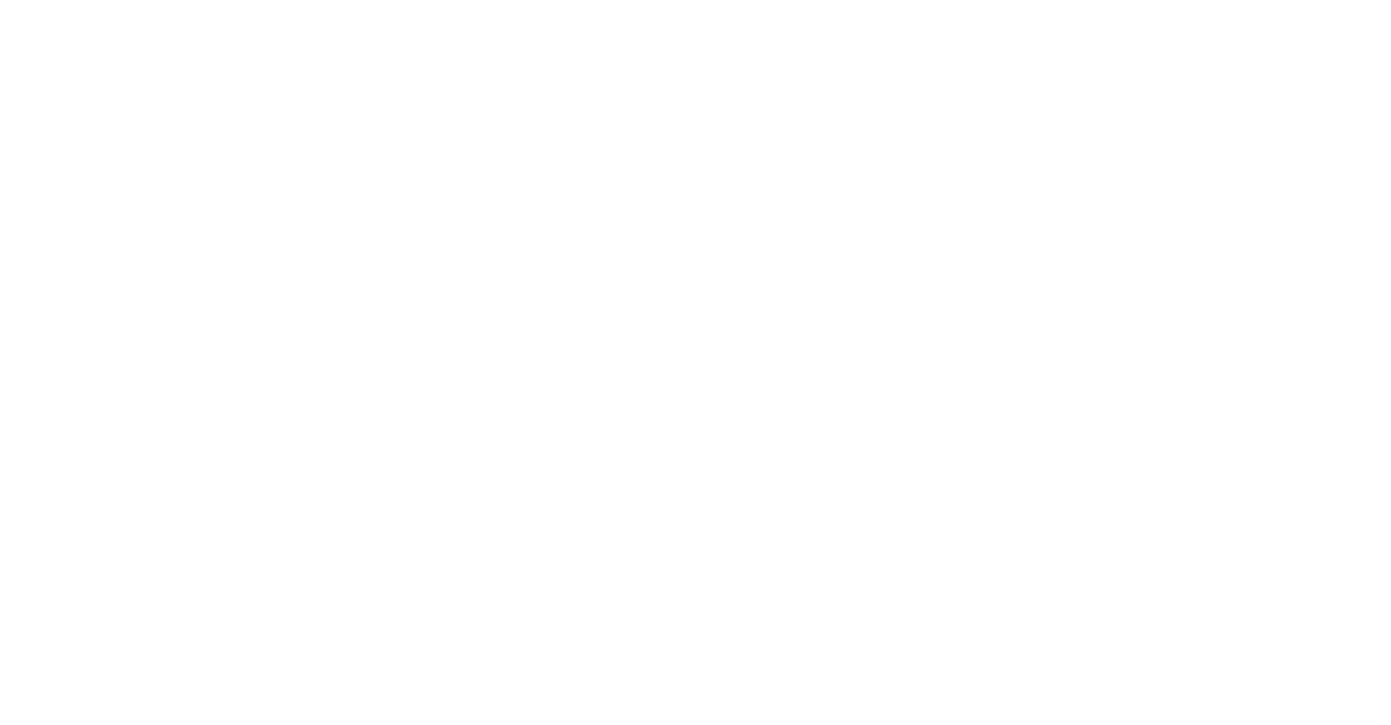 scroll, scrollTop: 0, scrollLeft: 0, axis: both 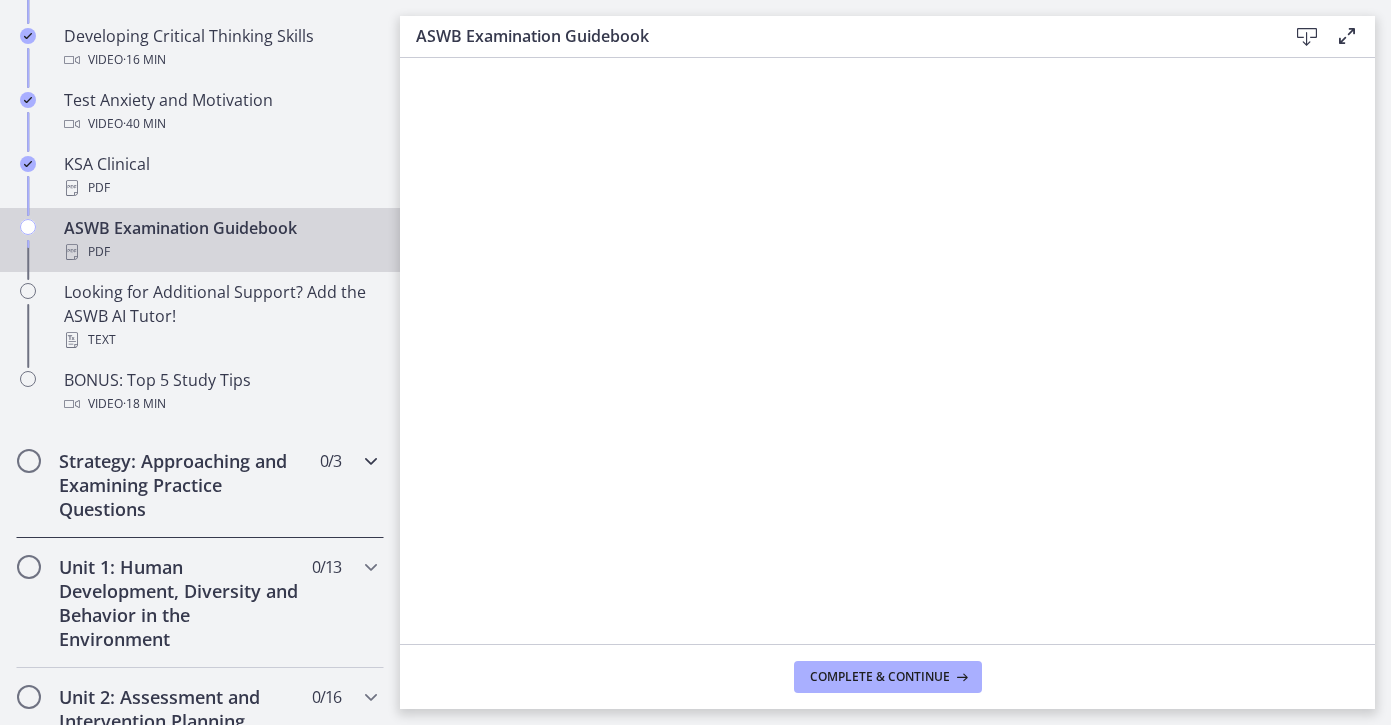 click on "Strategy: Approaching and Examining Practice Questions" at bounding box center (181, 485) 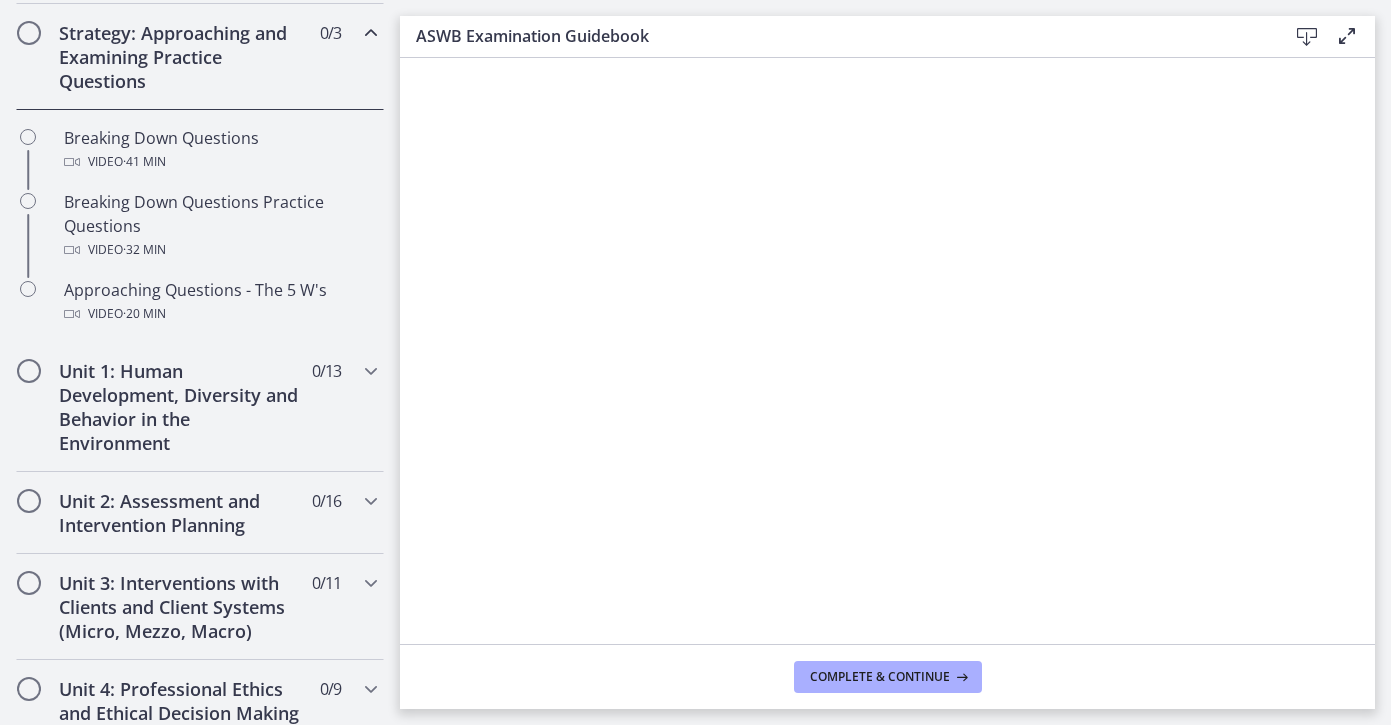 scroll, scrollTop: 358, scrollLeft: 0, axis: vertical 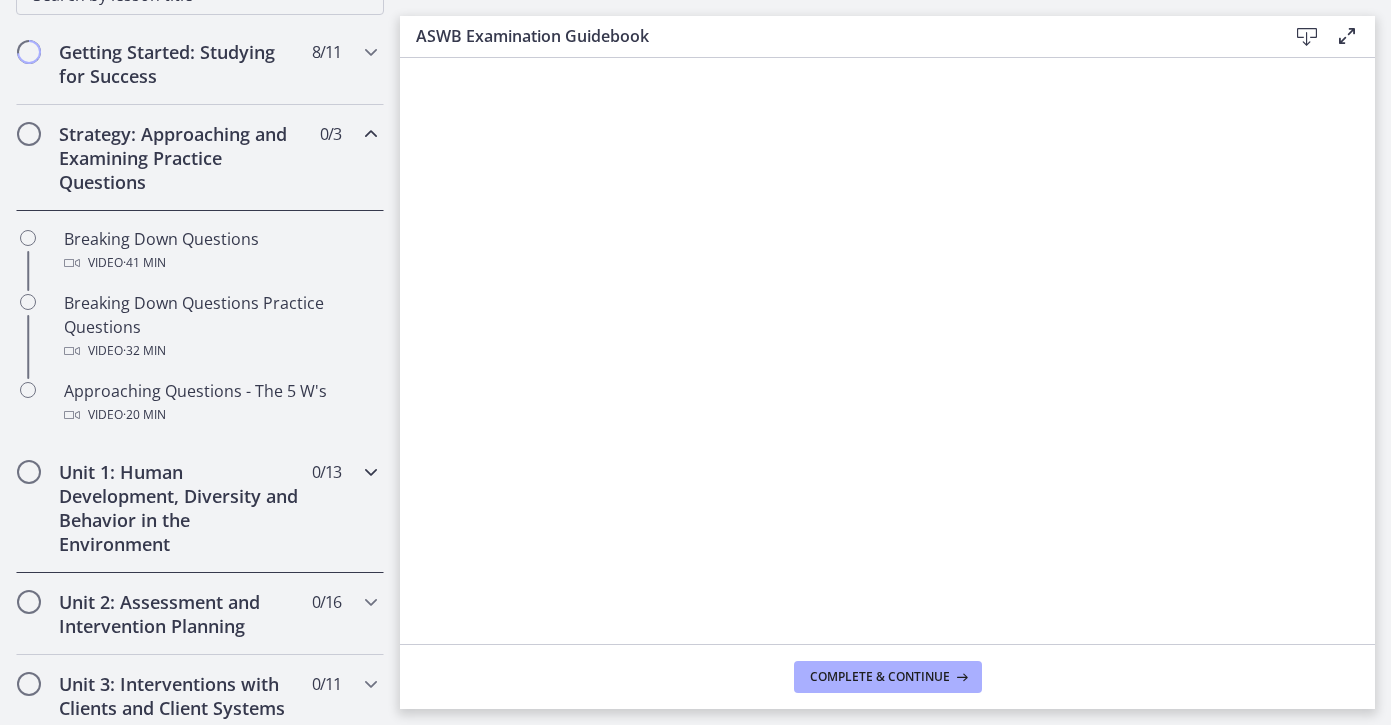 click on "Unit 1: Human Development, Diversity and Behavior in the Environment" at bounding box center (181, 508) 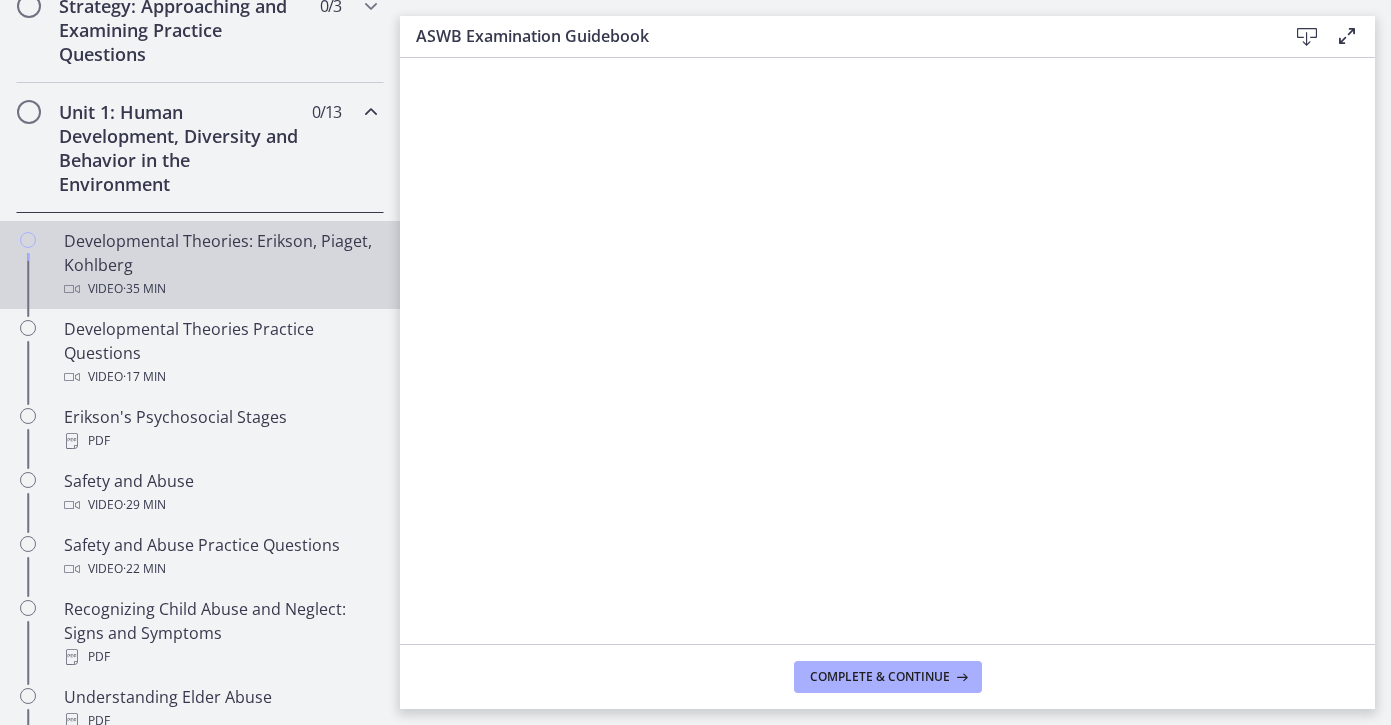 scroll, scrollTop: 505, scrollLeft: 0, axis: vertical 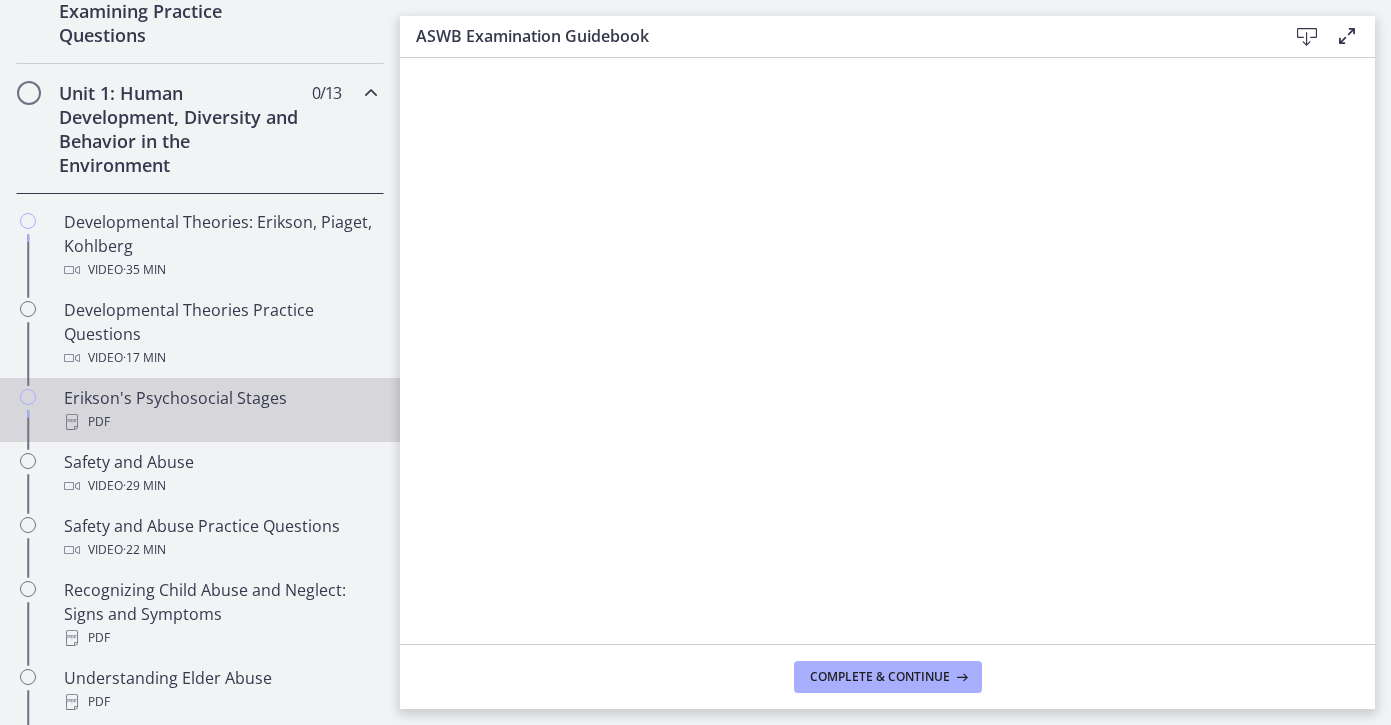 click on "PDF" at bounding box center (220, 422) 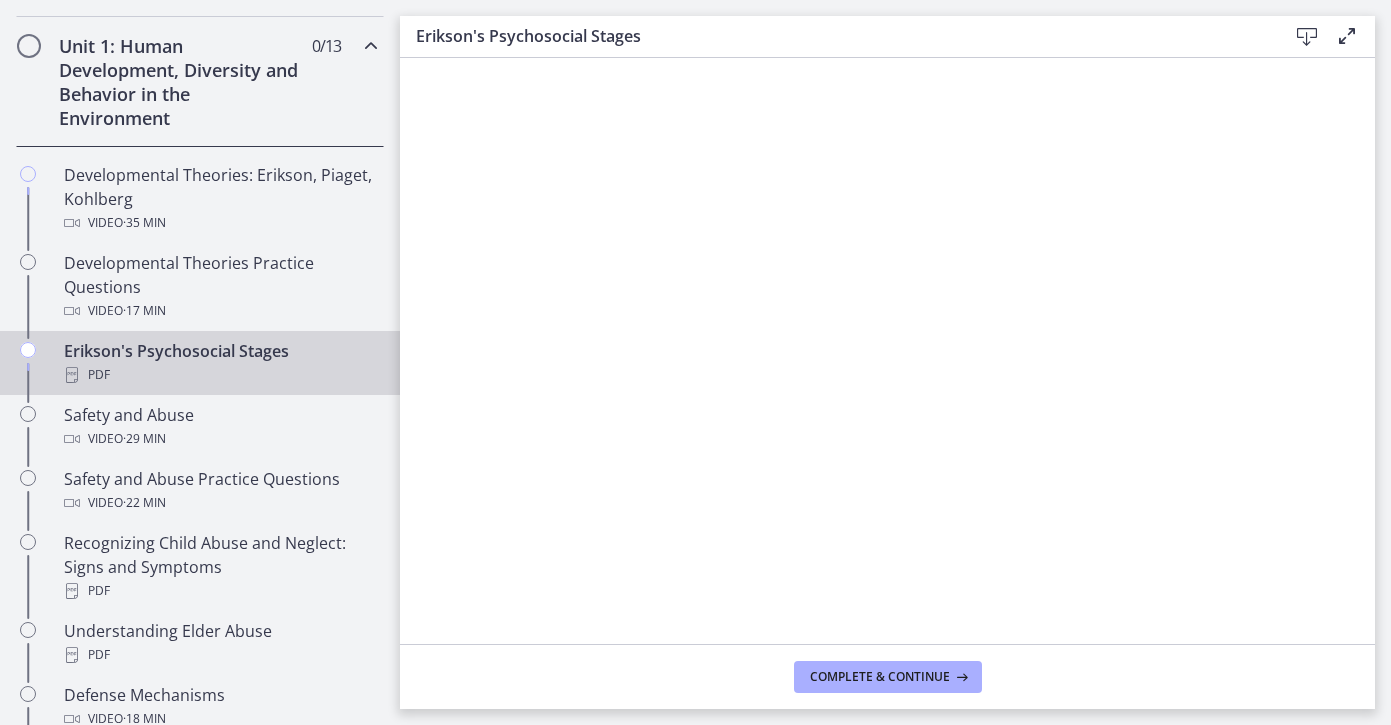 scroll, scrollTop: 549, scrollLeft: 0, axis: vertical 